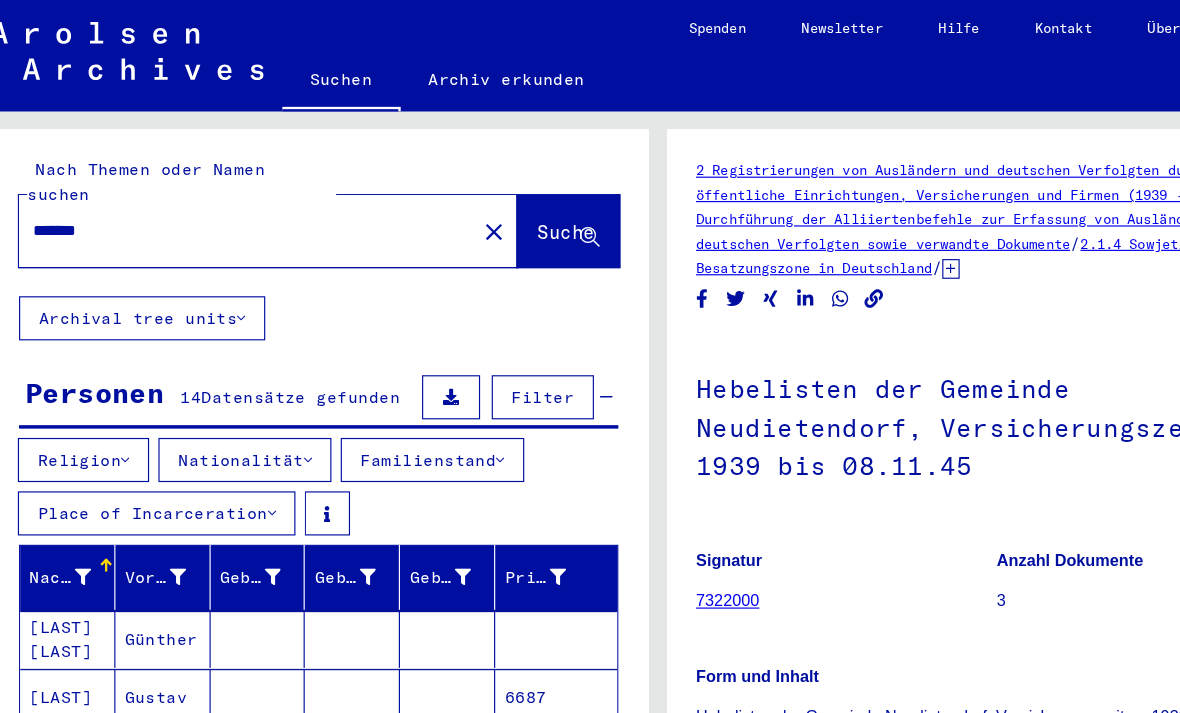 scroll, scrollTop: 0, scrollLeft: 0, axis: both 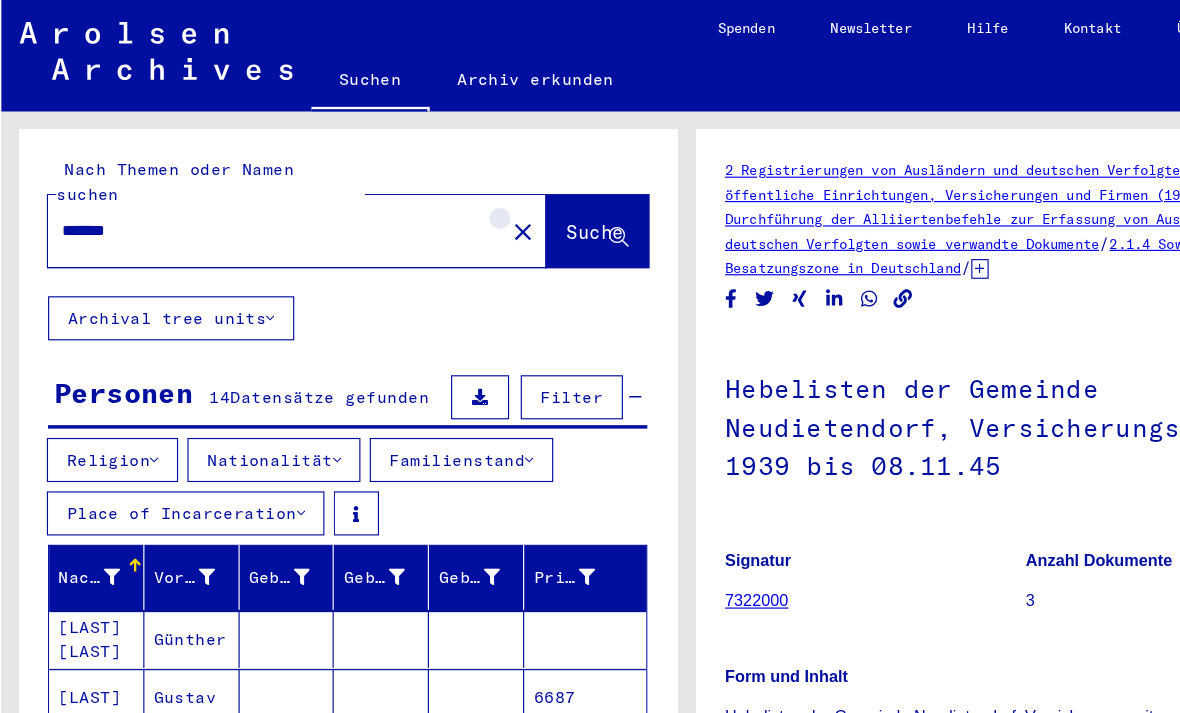 click on "close" 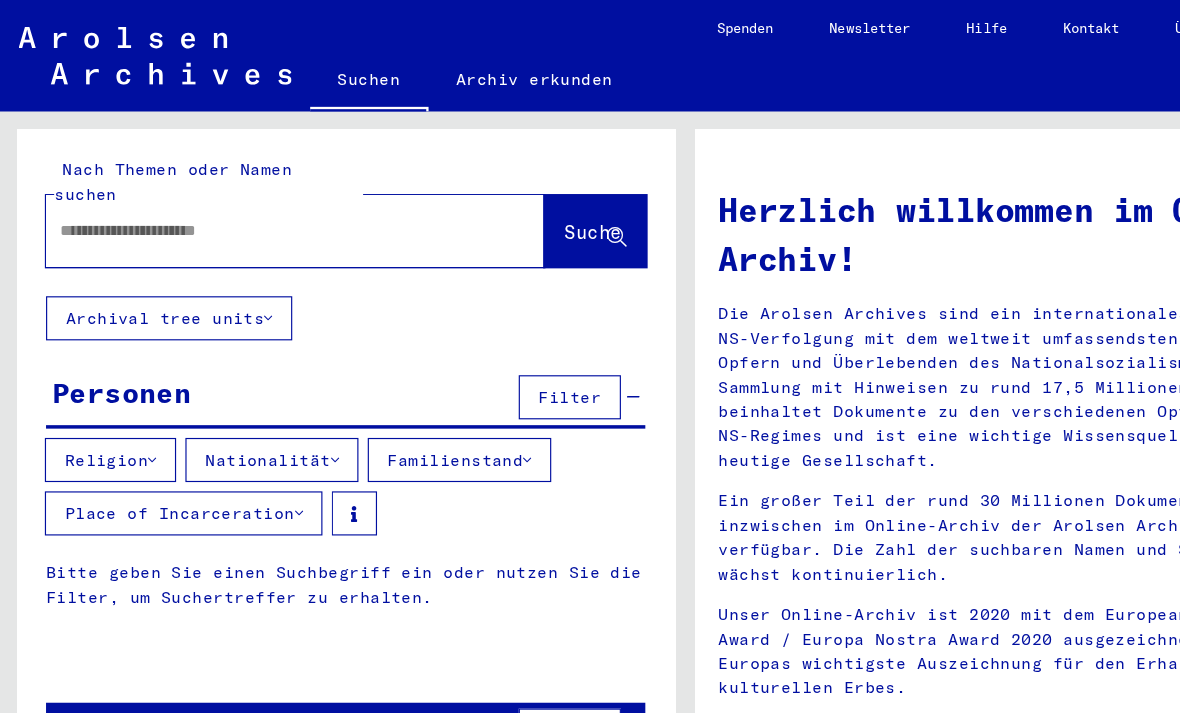 click at bounding box center (230, 198) 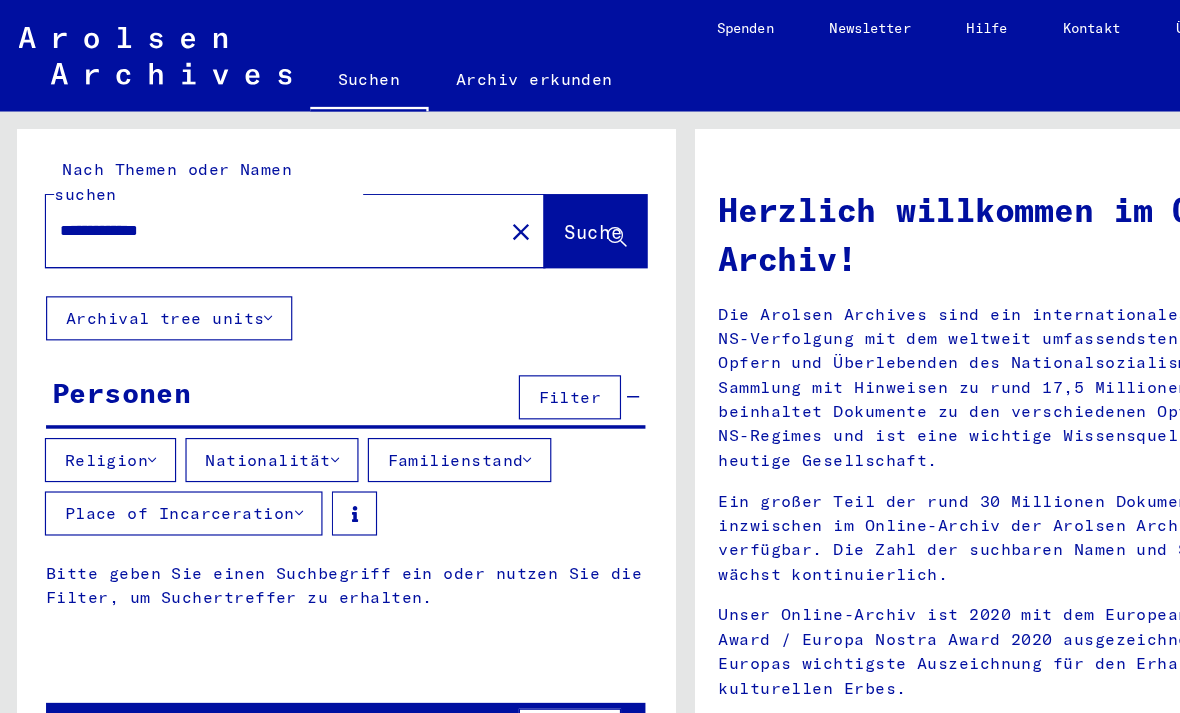 type on "**********" 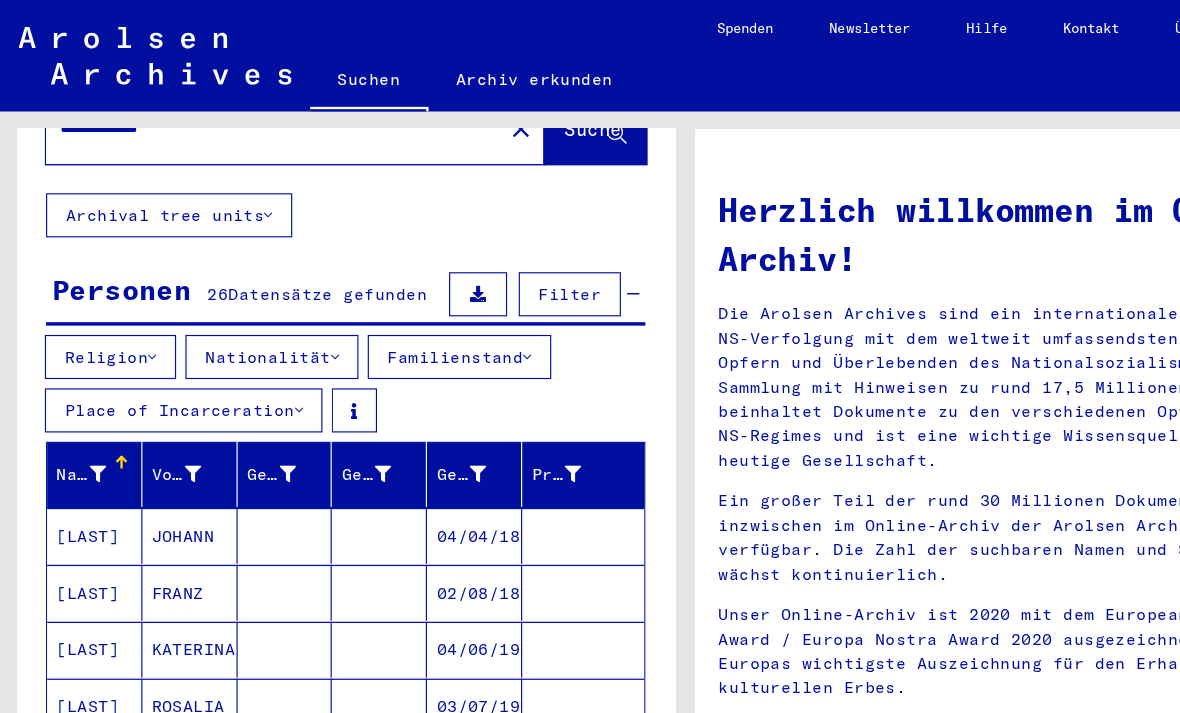 scroll, scrollTop: 90, scrollLeft: 0, axis: vertical 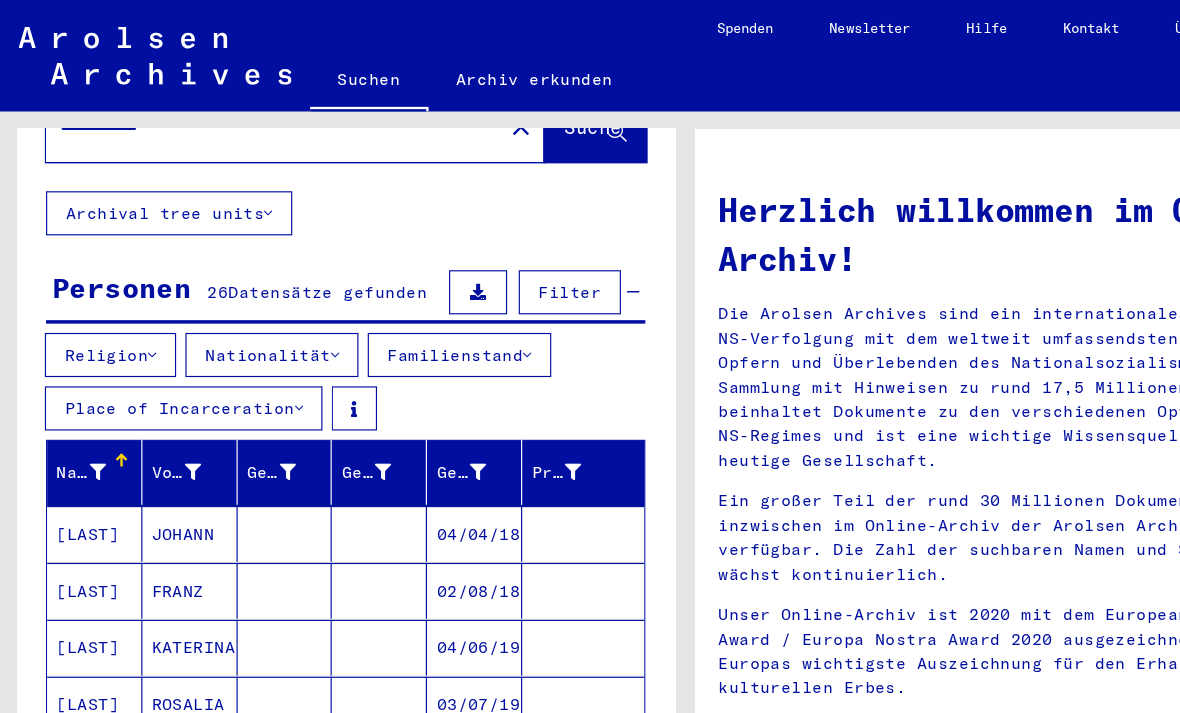 click on "JOHANN" at bounding box center [164, 509] 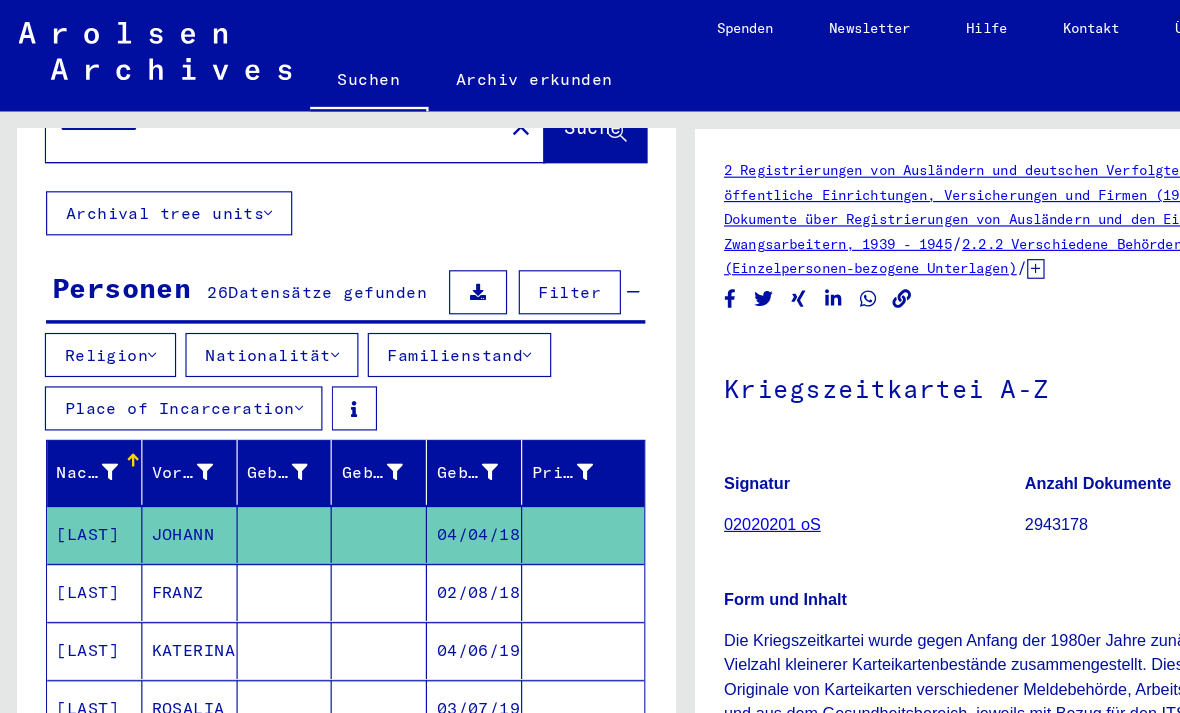 scroll, scrollTop: 0, scrollLeft: 0, axis: both 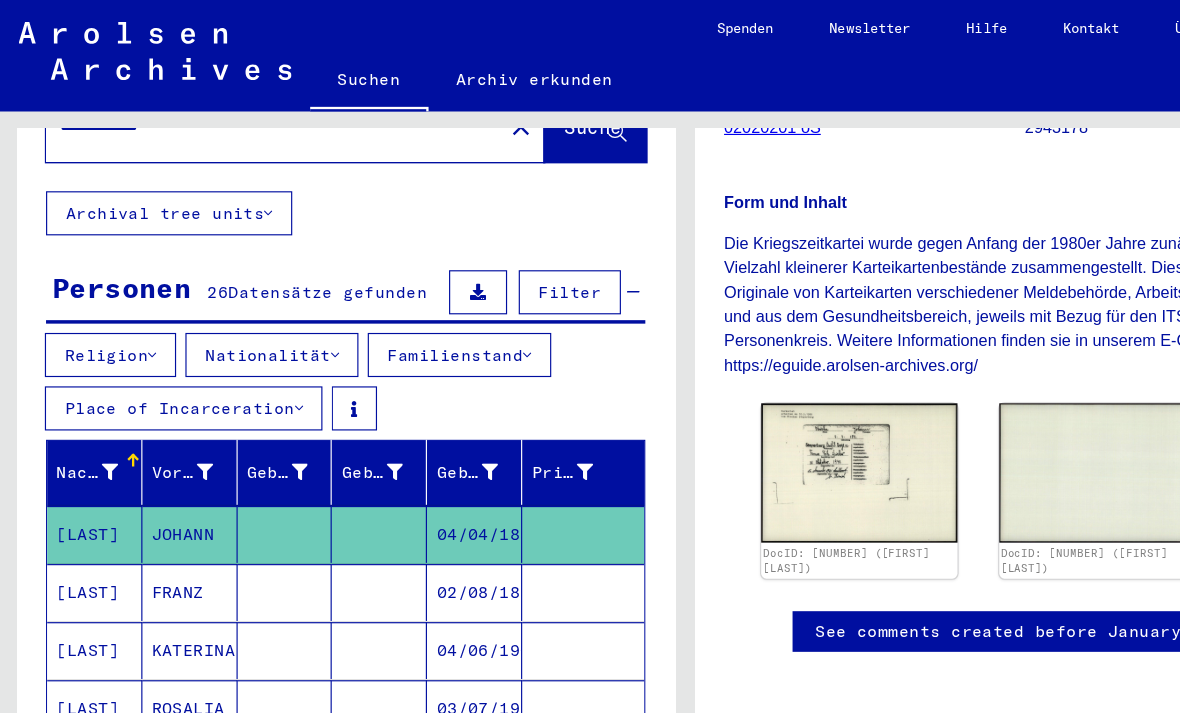 click 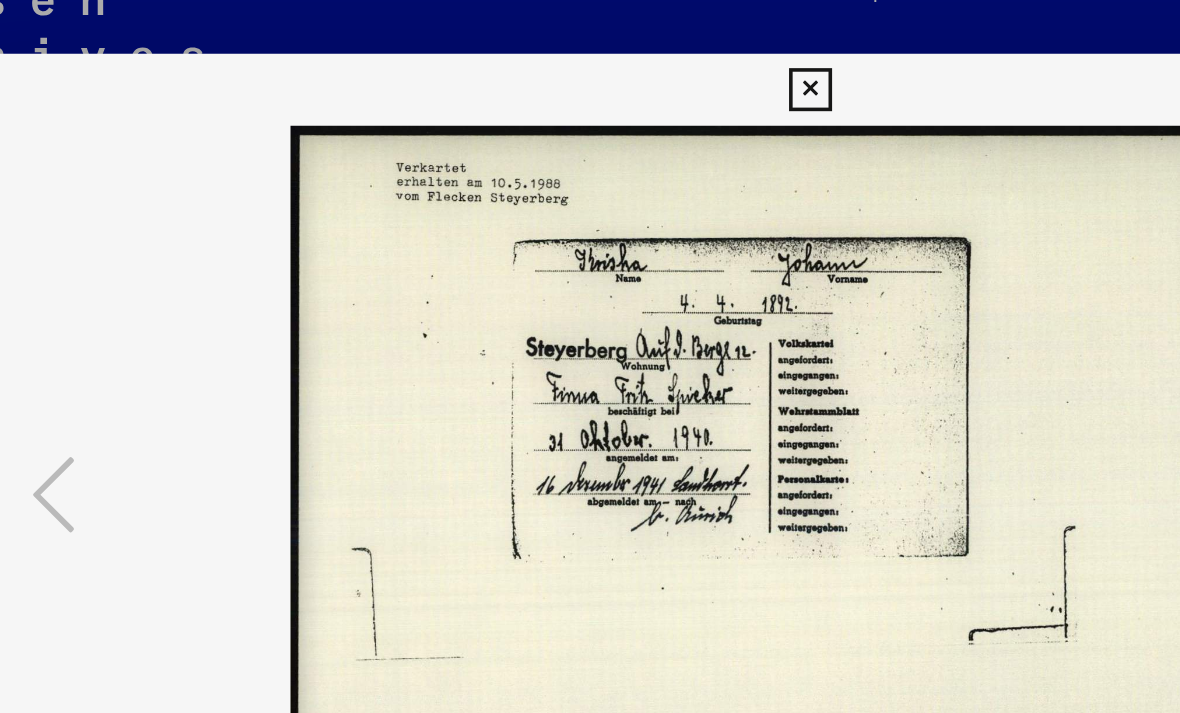 scroll, scrollTop: 0, scrollLeft: 0, axis: both 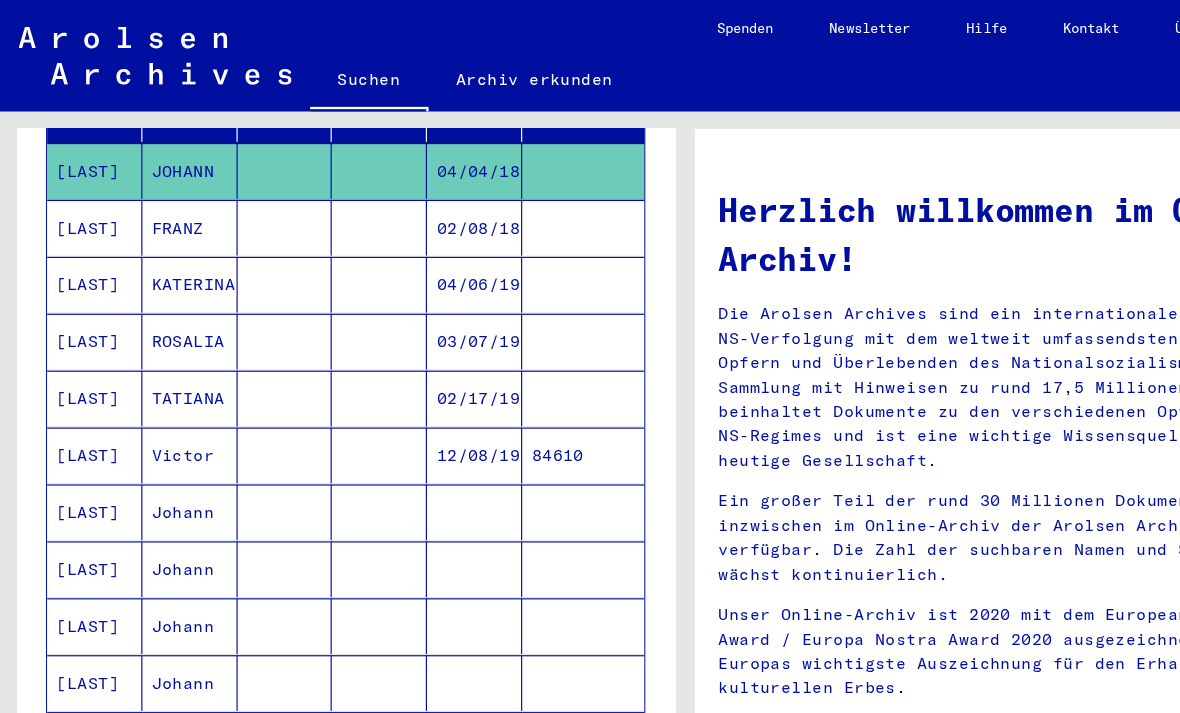 click on "Johann" at bounding box center (164, 490) 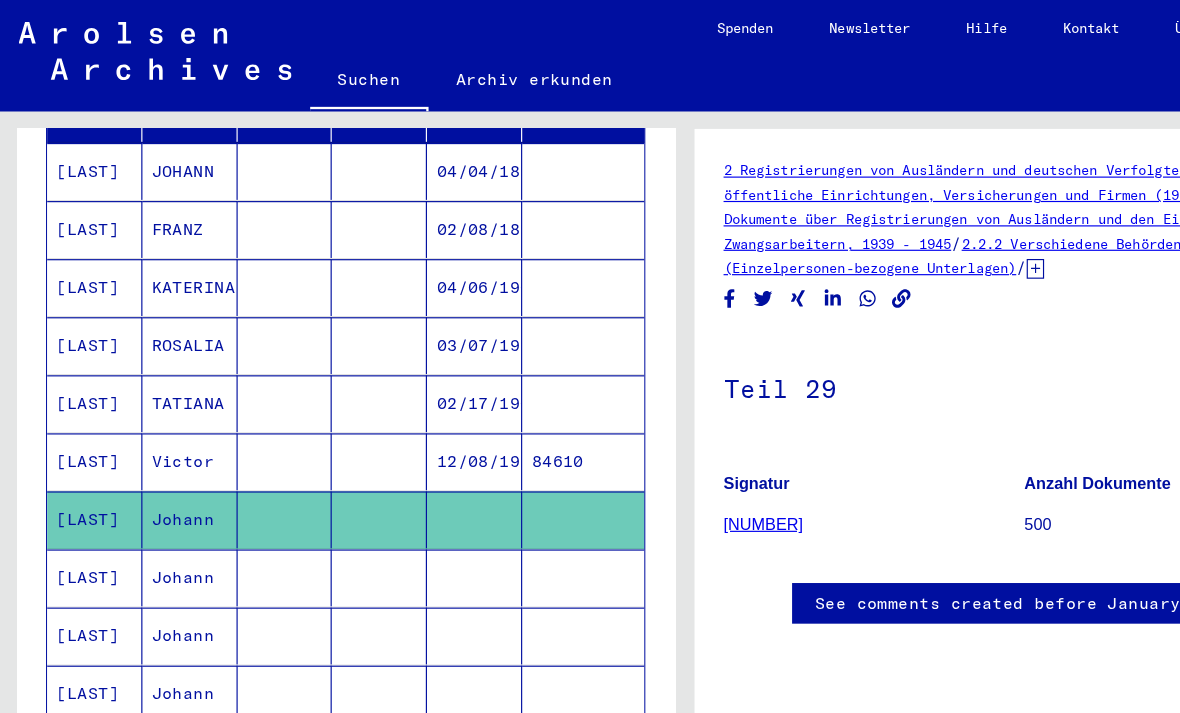 scroll, scrollTop: 0, scrollLeft: 0, axis: both 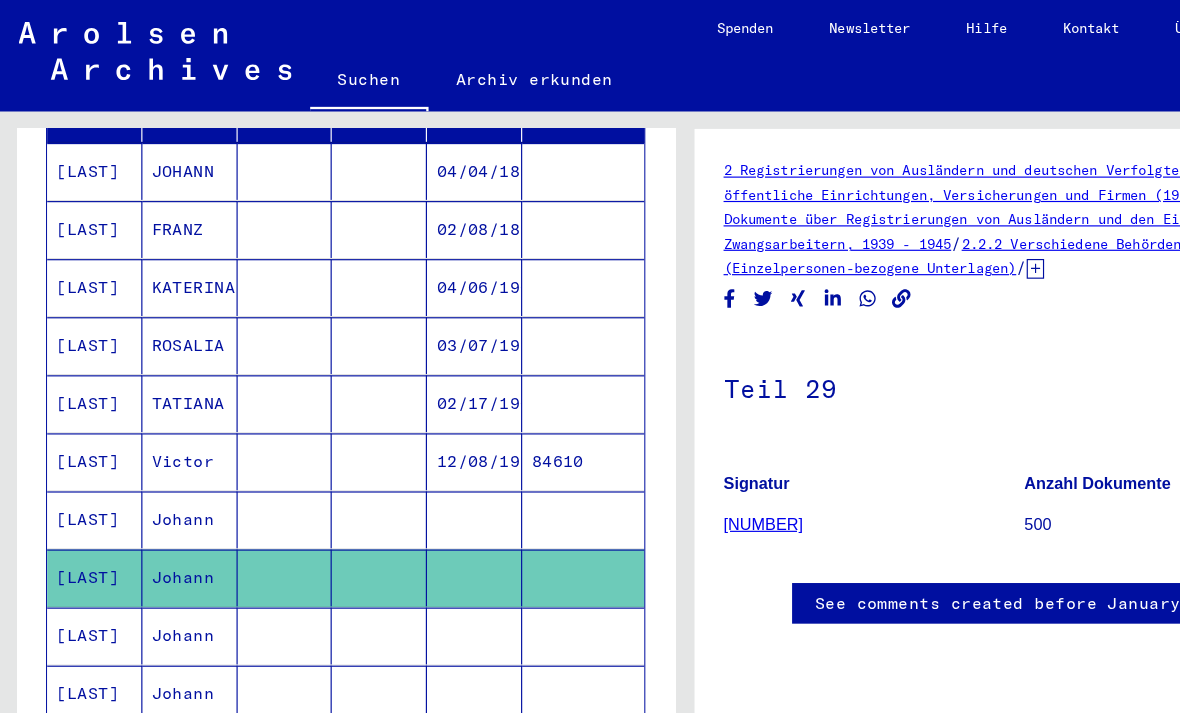 click on "Johann" at bounding box center [164, 597] 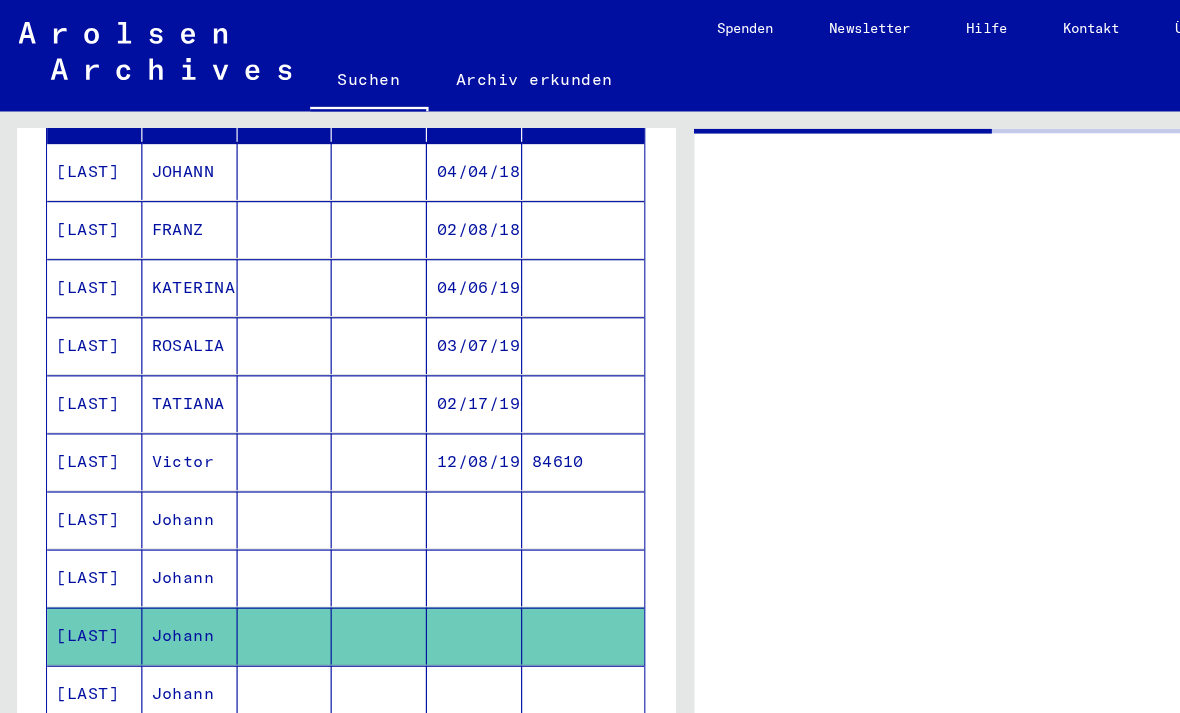 scroll, scrollTop: 0, scrollLeft: 0, axis: both 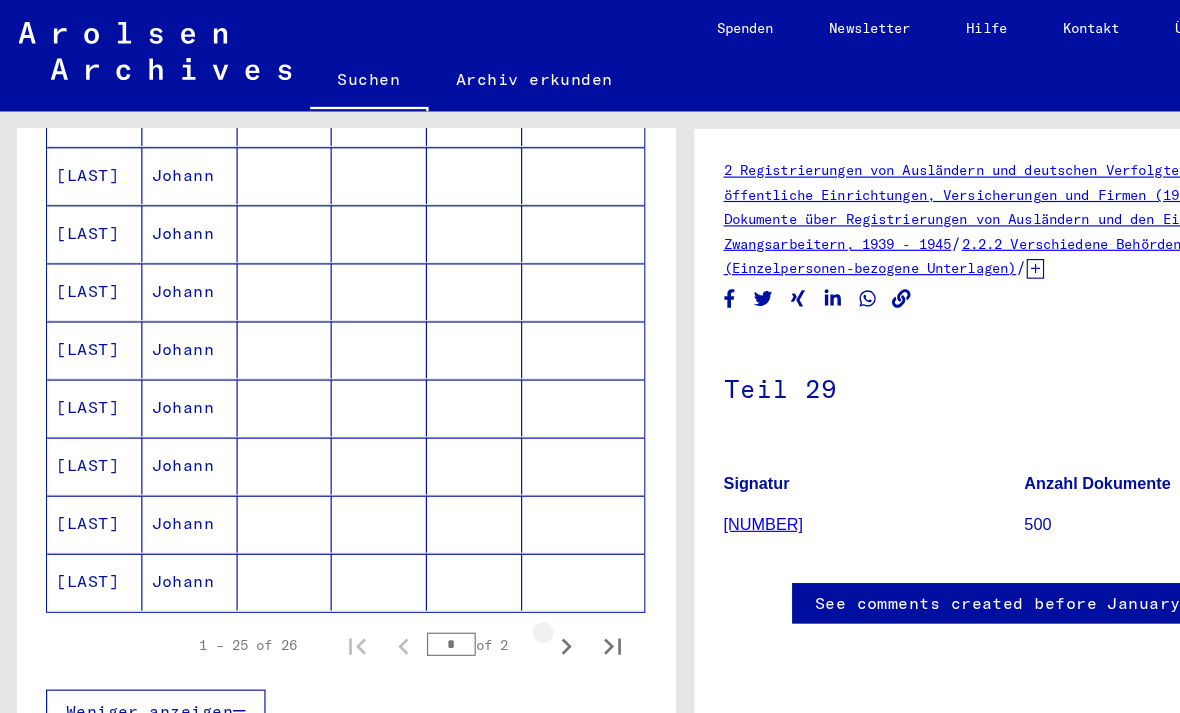 click 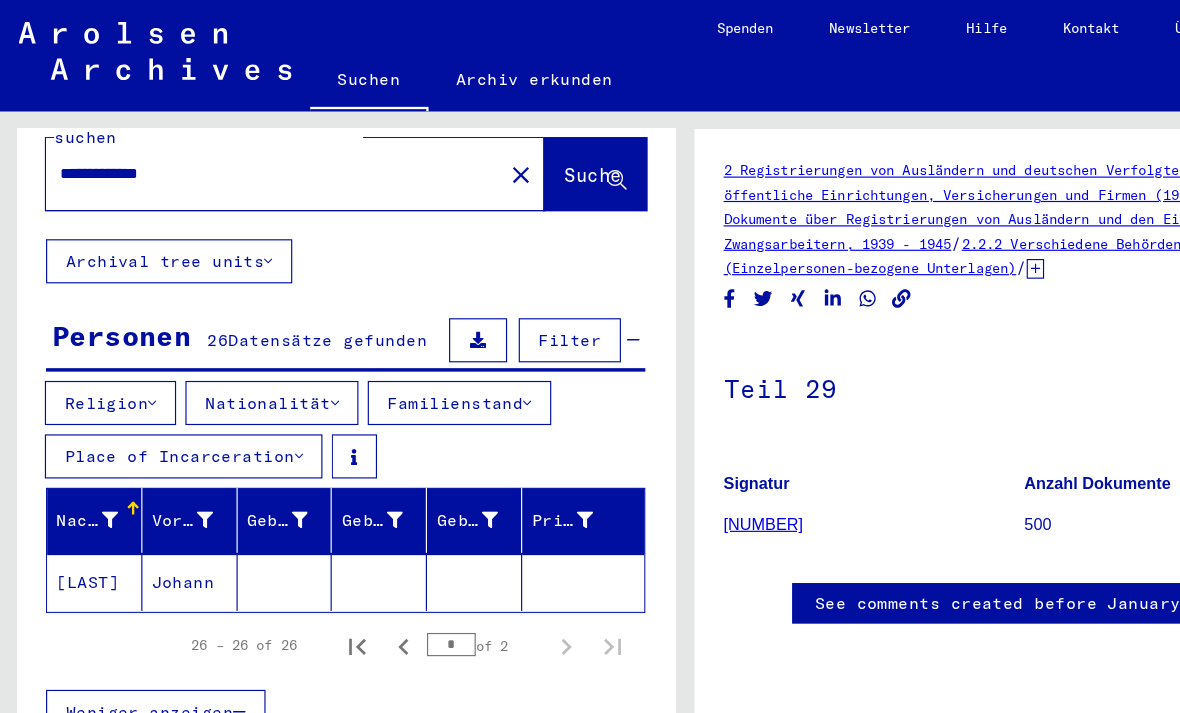 scroll, scrollTop: 47, scrollLeft: 0, axis: vertical 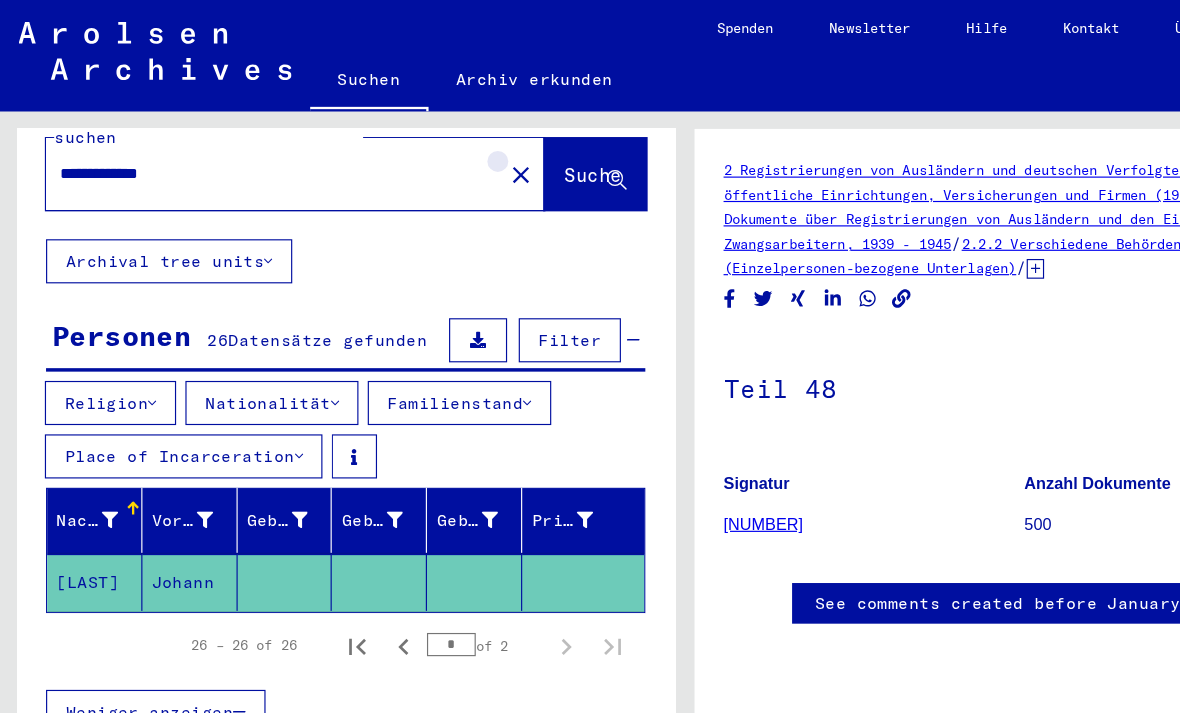 click on "close" 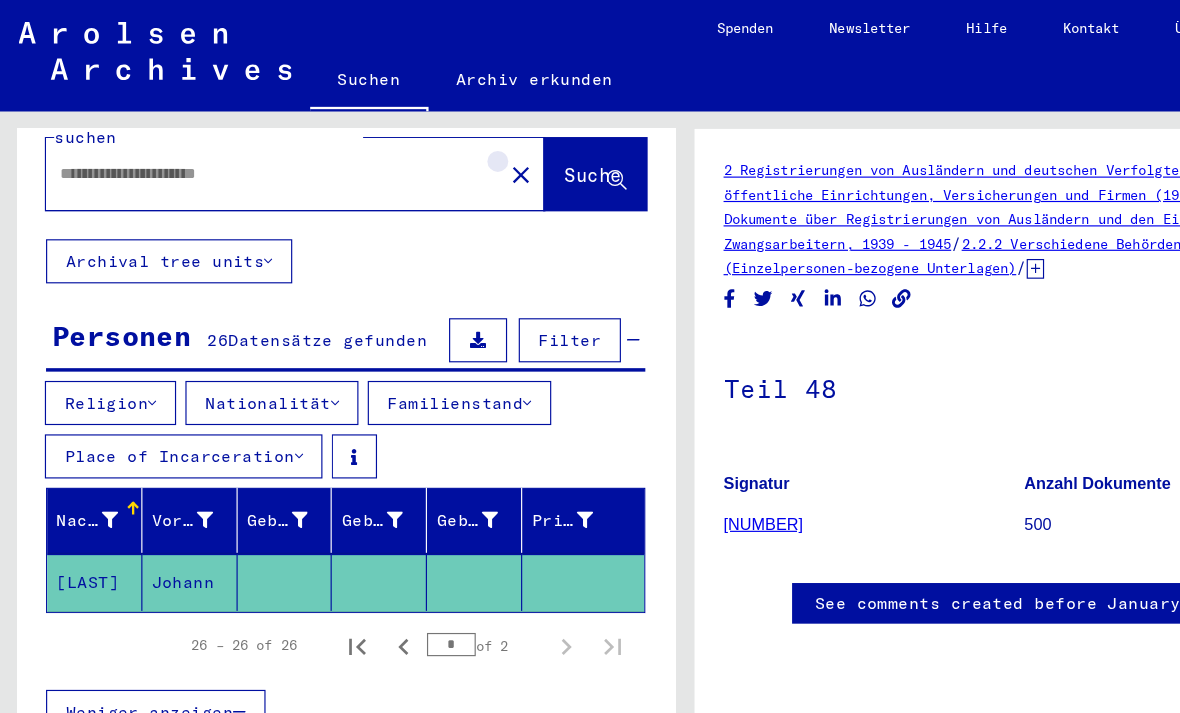 scroll, scrollTop: 0, scrollLeft: 0, axis: both 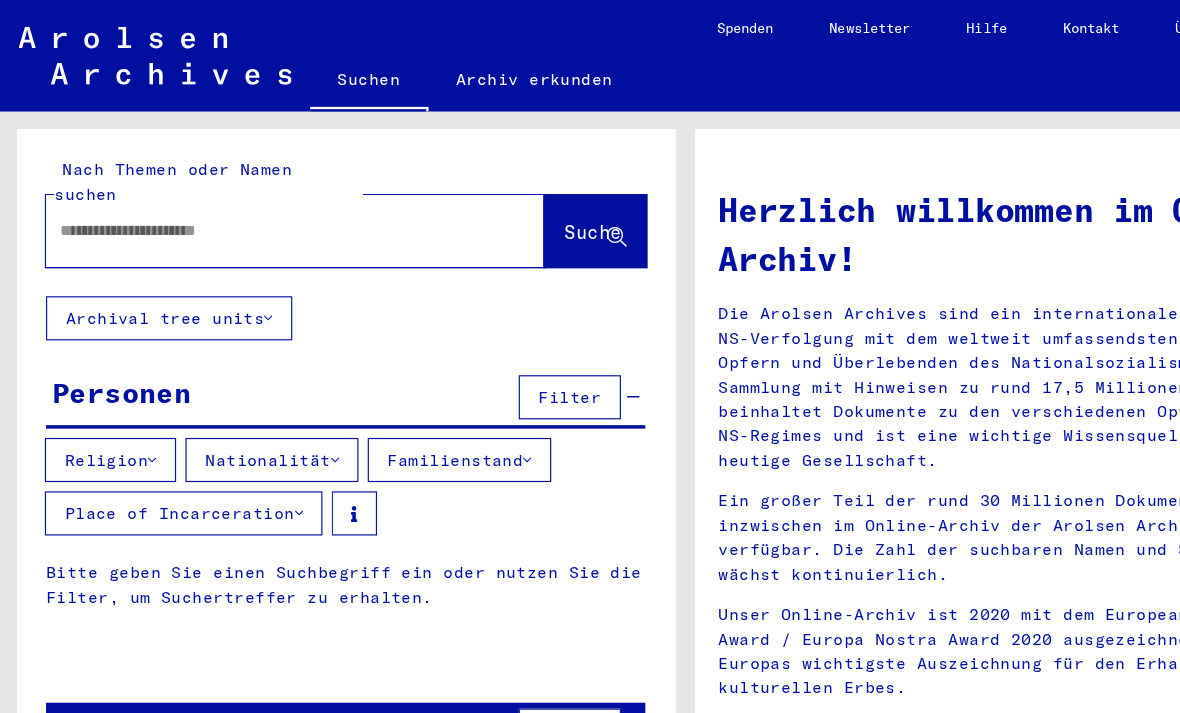 click at bounding box center (230, 198) 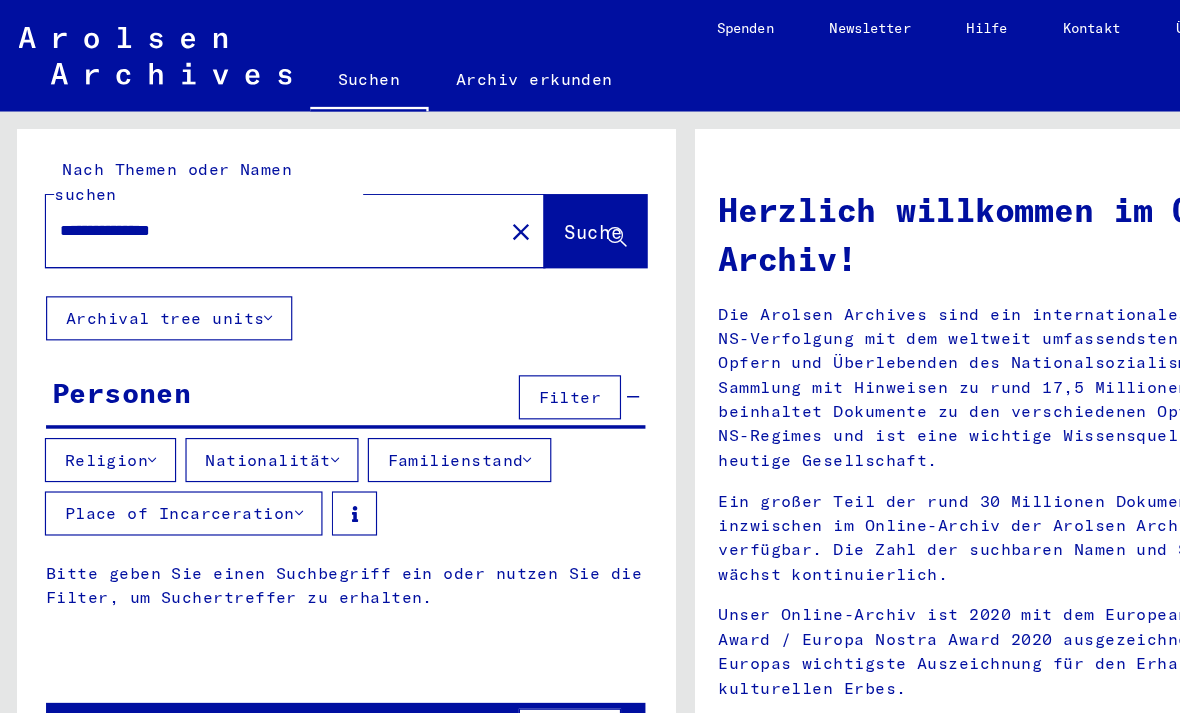 type on "**********" 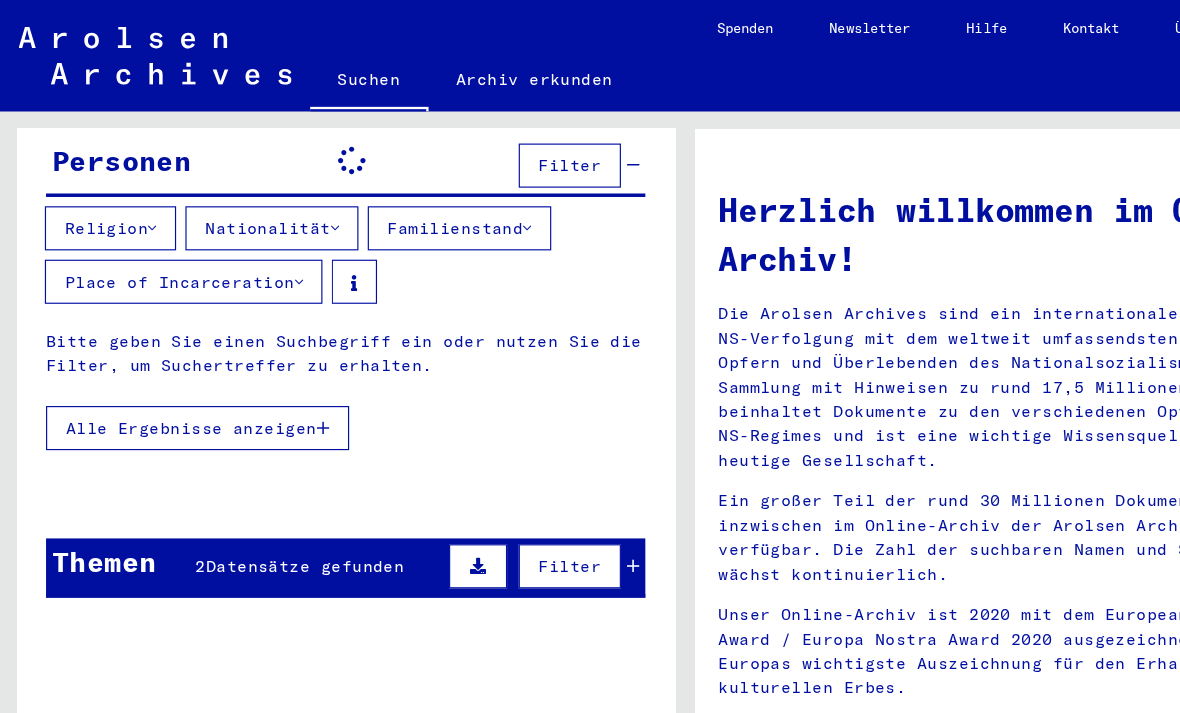 scroll, scrollTop: 199, scrollLeft: 0, axis: vertical 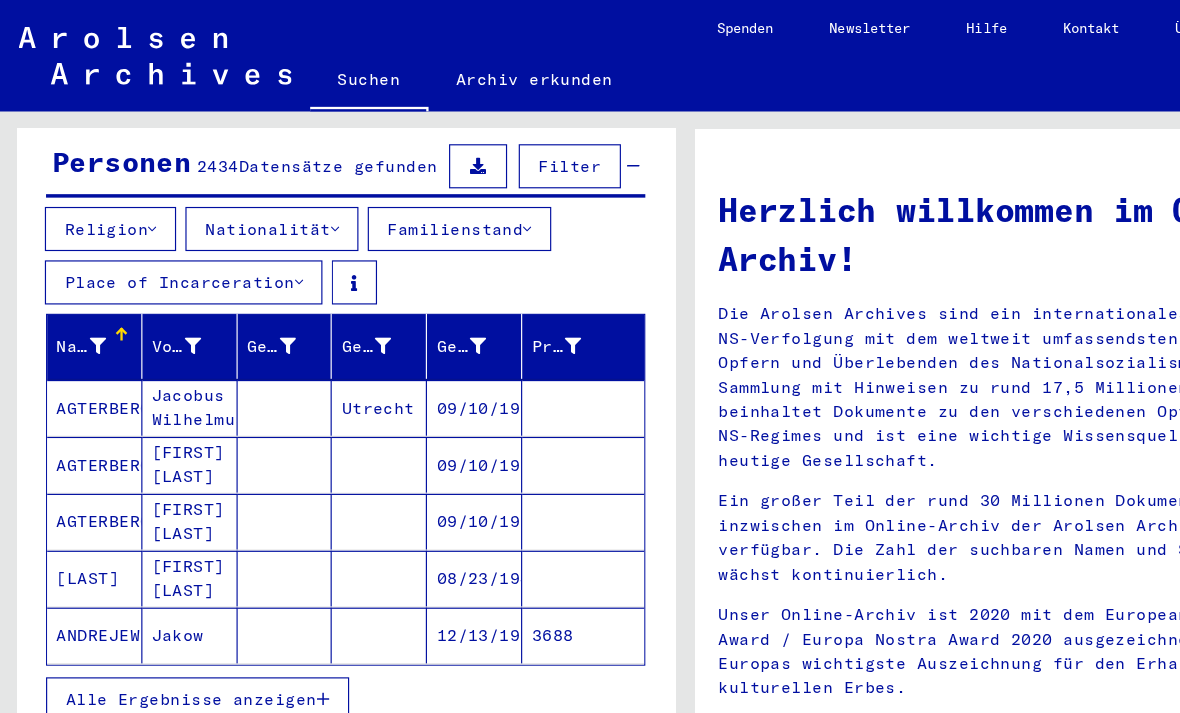 click at bounding box center [246, 547] 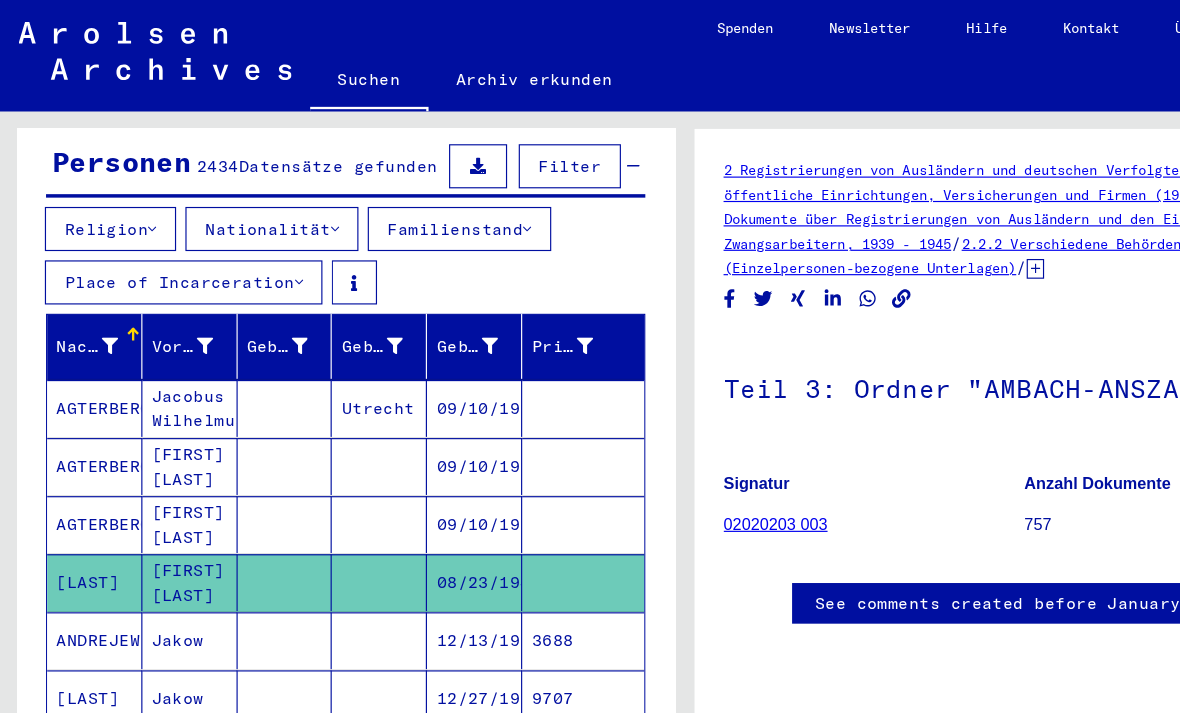 scroll, scrollTop: 0, scrollLeft: 0, axis: both 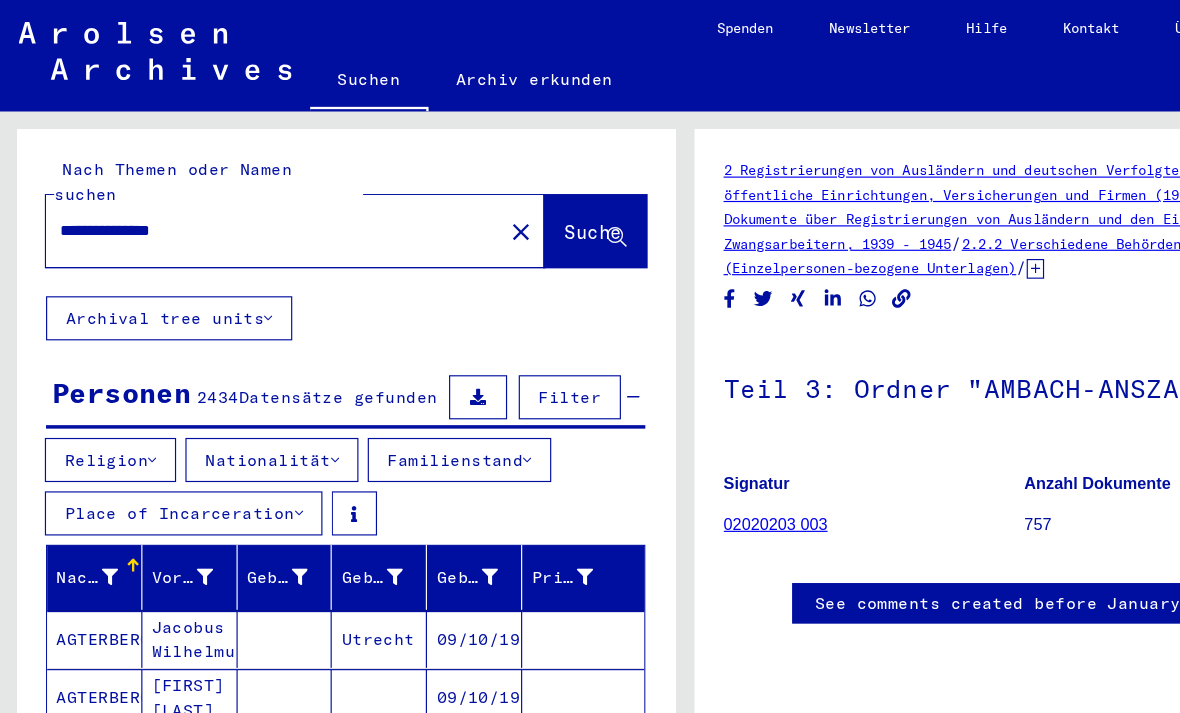click on "close" 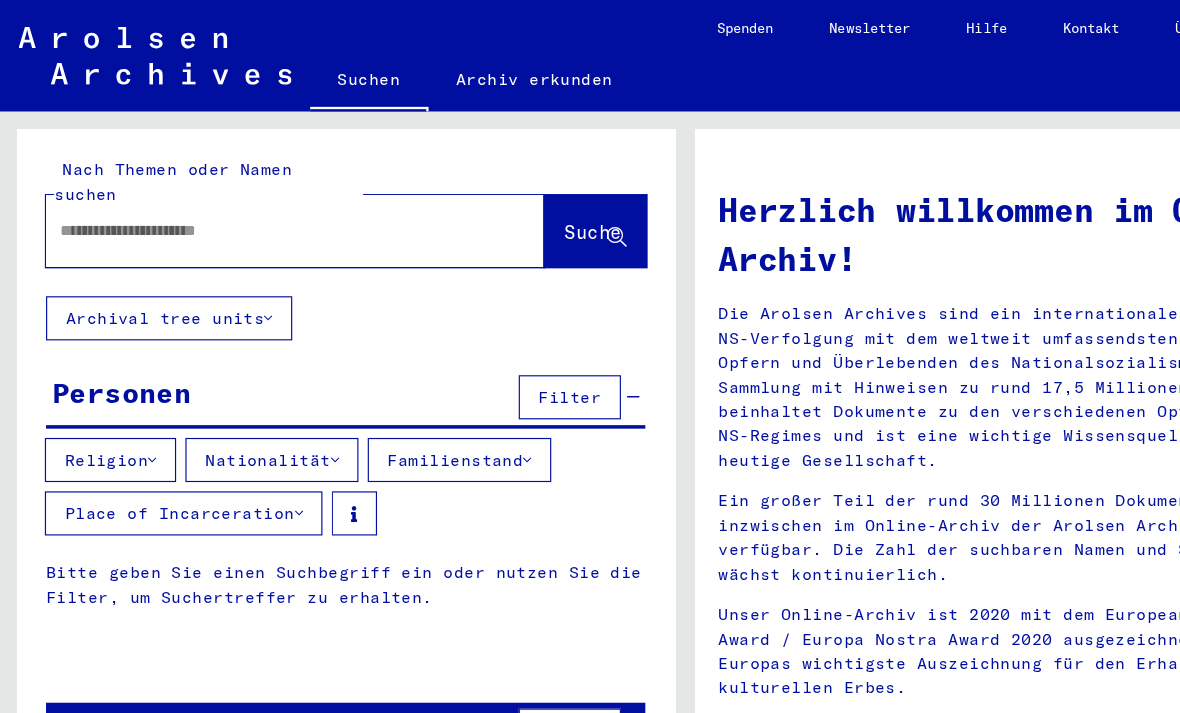click 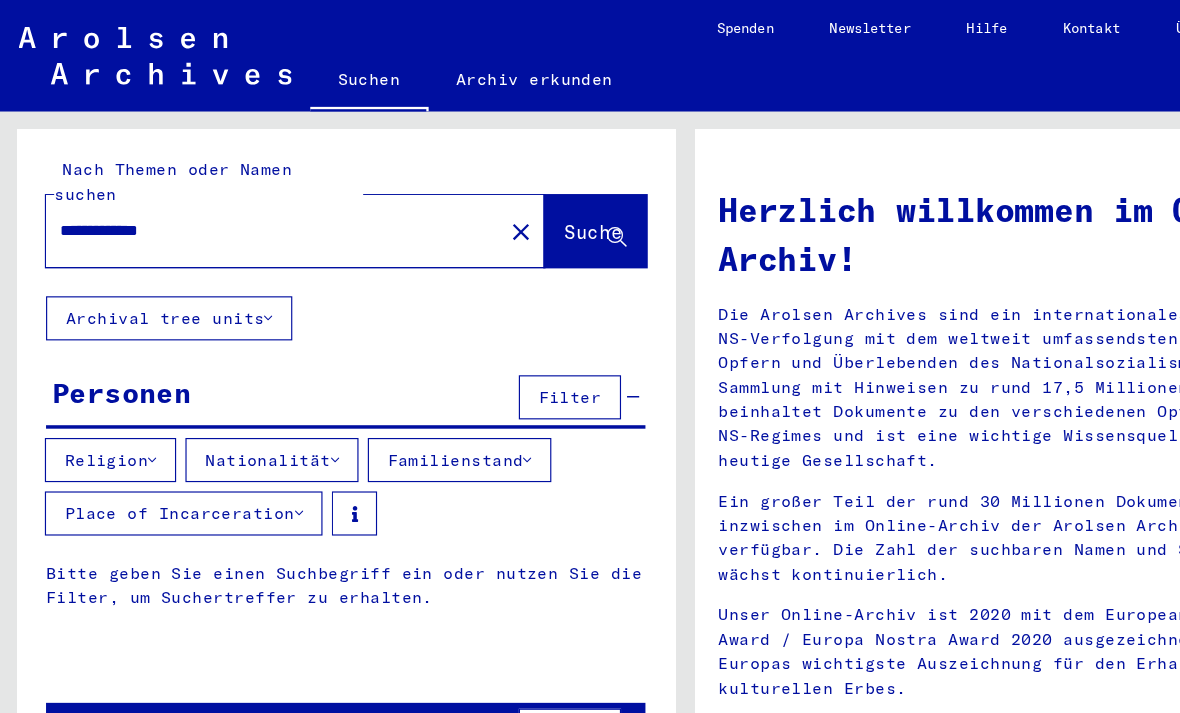 click on "Suche" 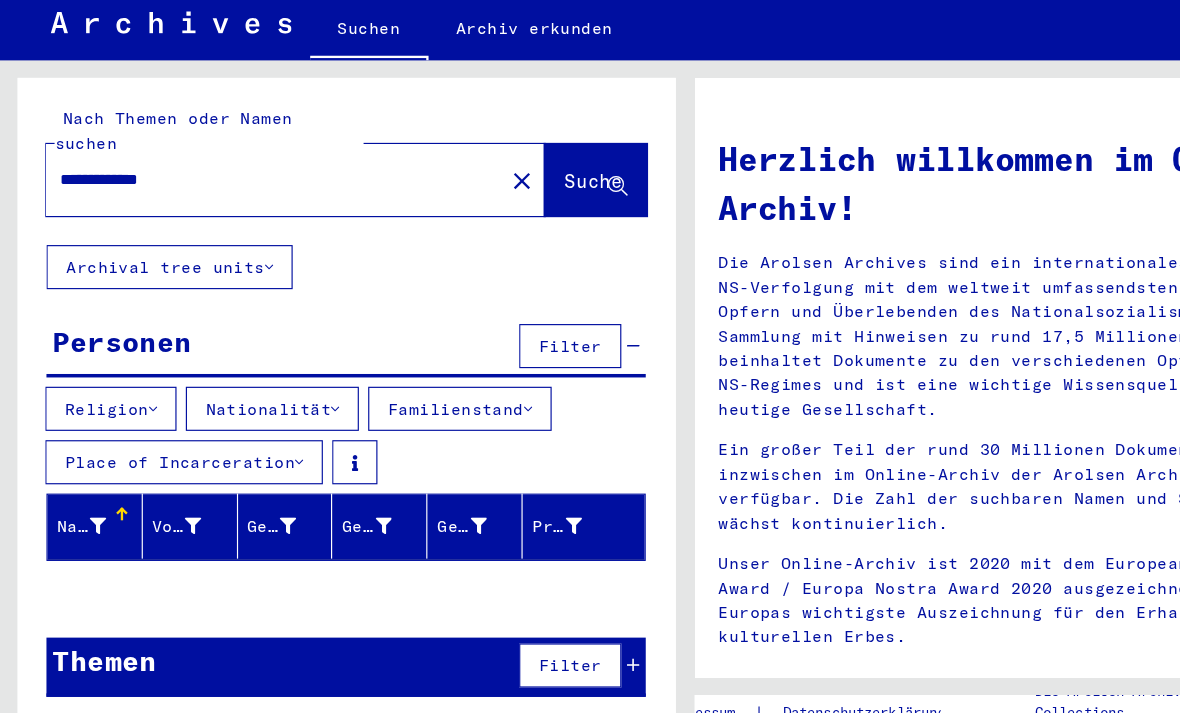 scroll, scrollTop: 0, scrollLeft: 0, axis: both 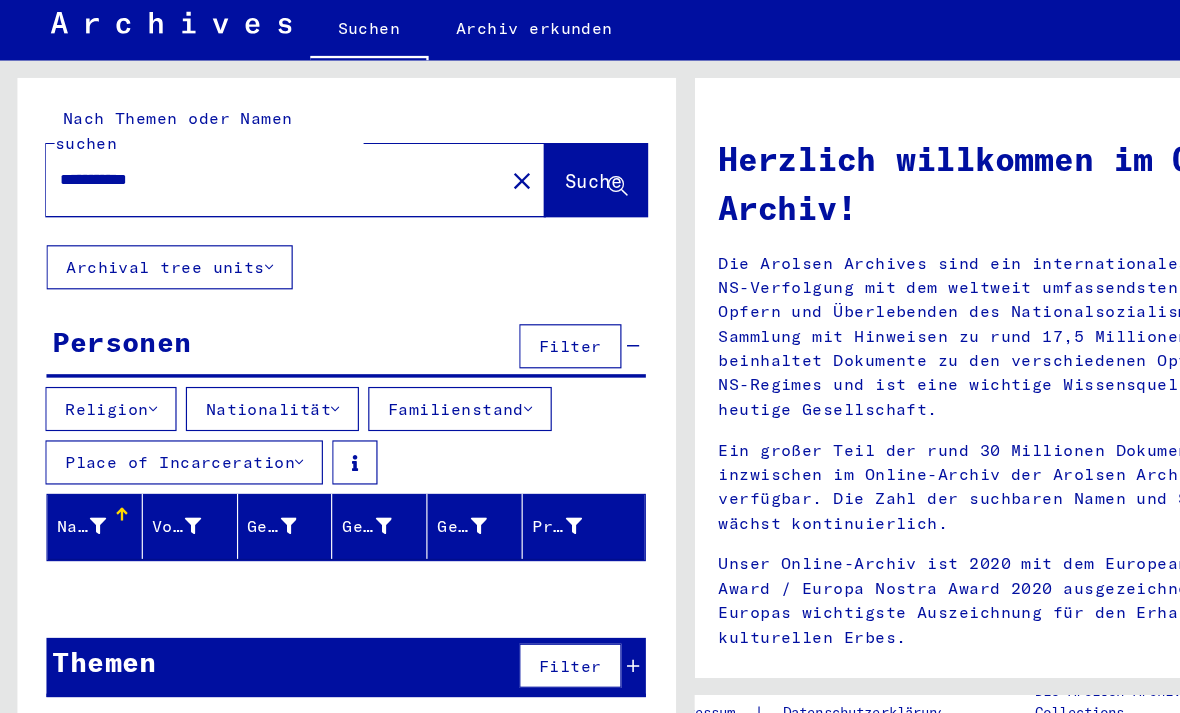 type on "**********" 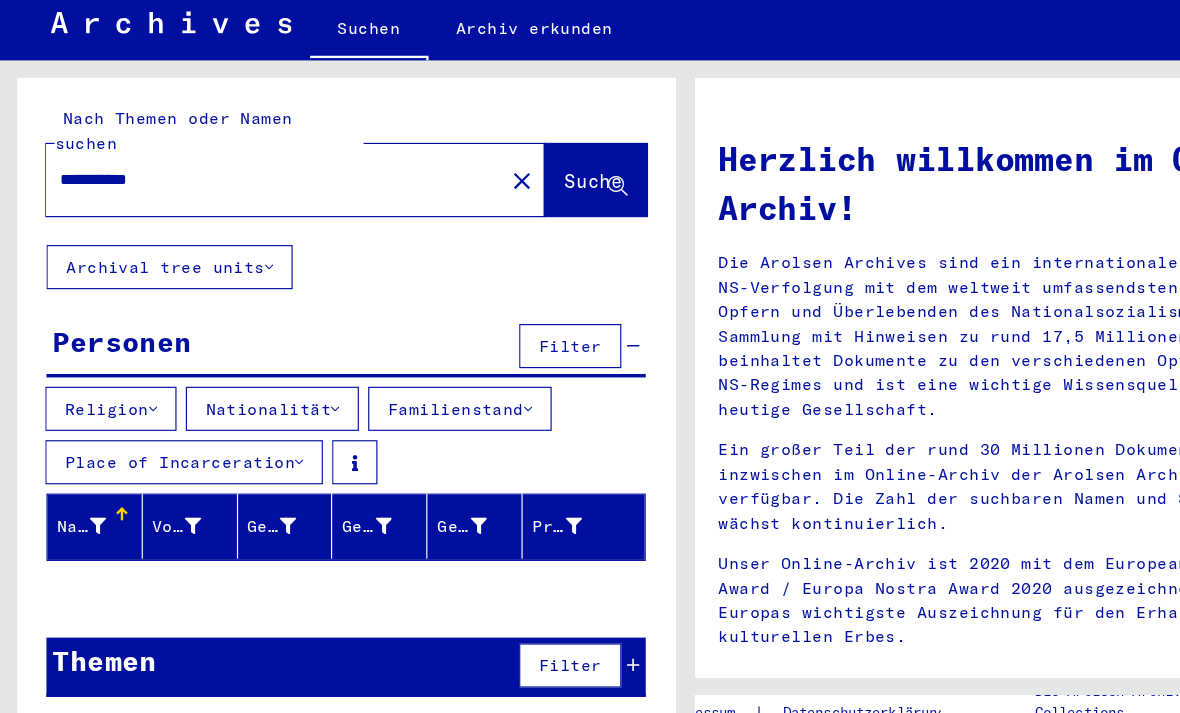 scroll, scrollTop: 0, scrollLeft: 0, axis: both 